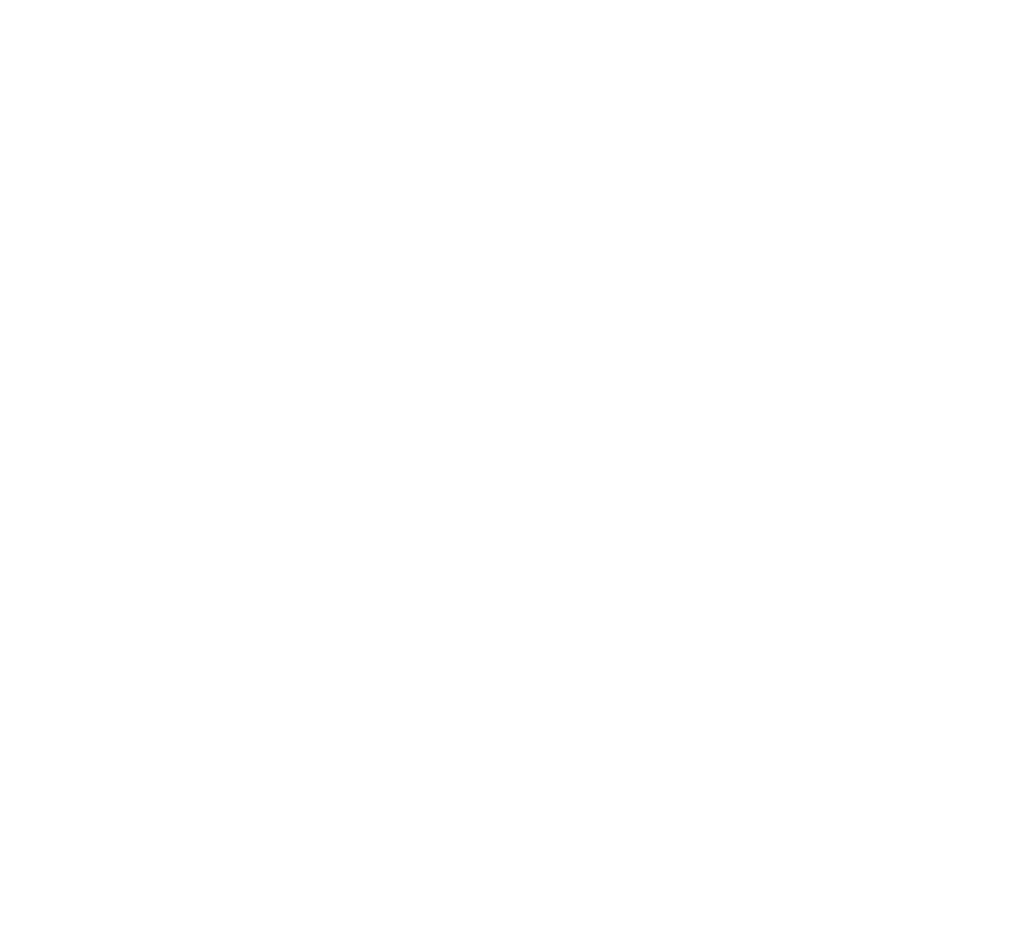 scroll, scrollTop: 0, scrollLeft: 0, axis: both 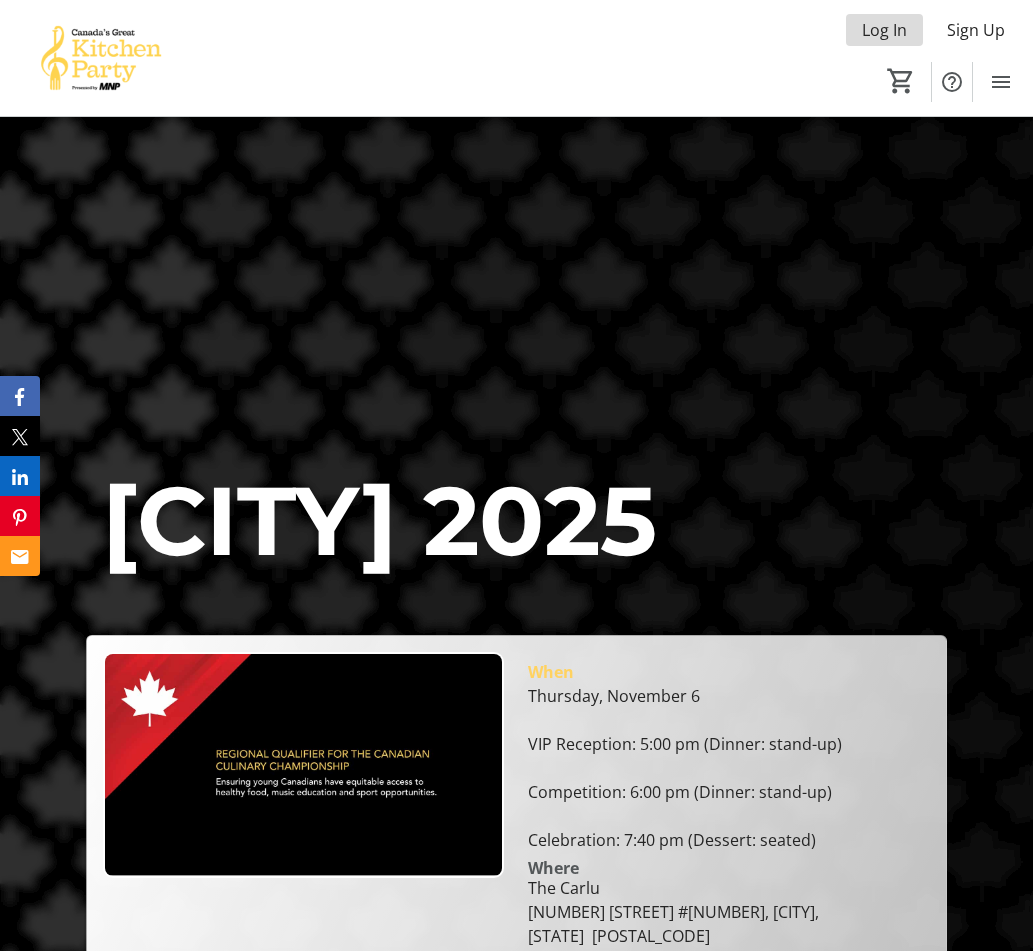 click 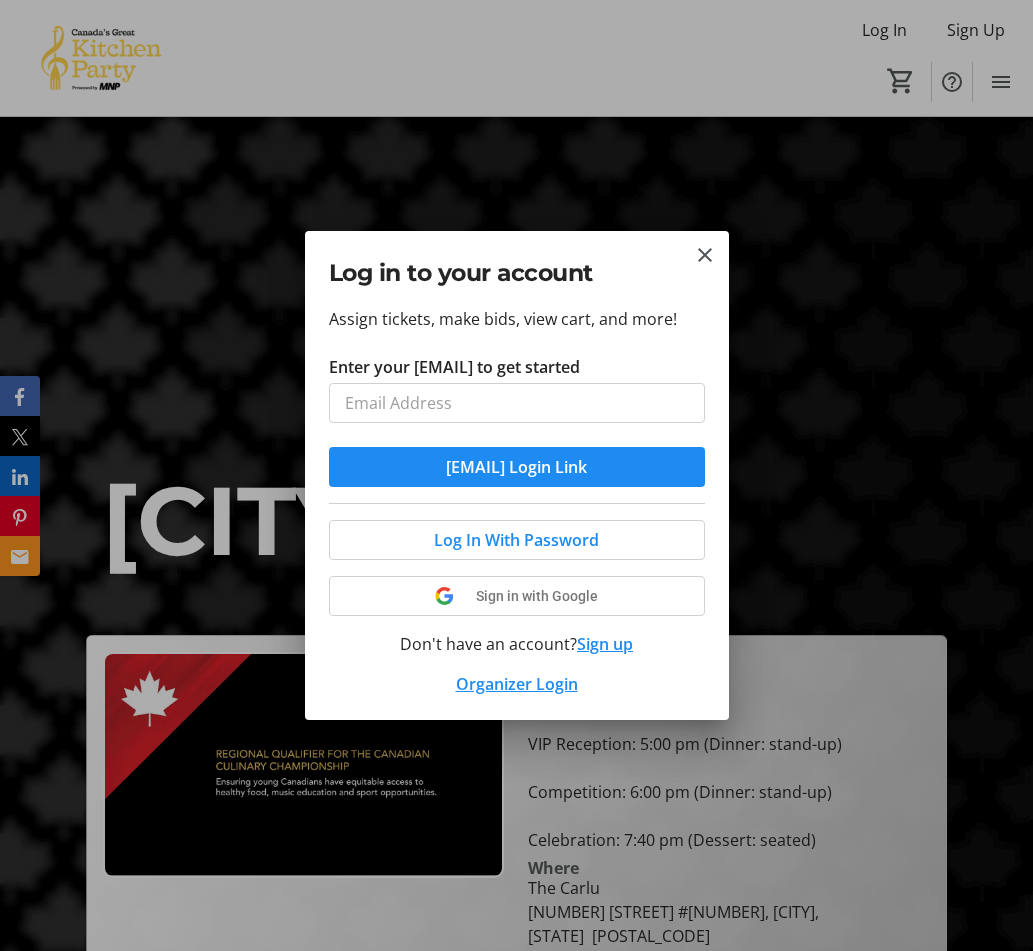 click on "Enter your email to get started" at bounding box center [517, 403] 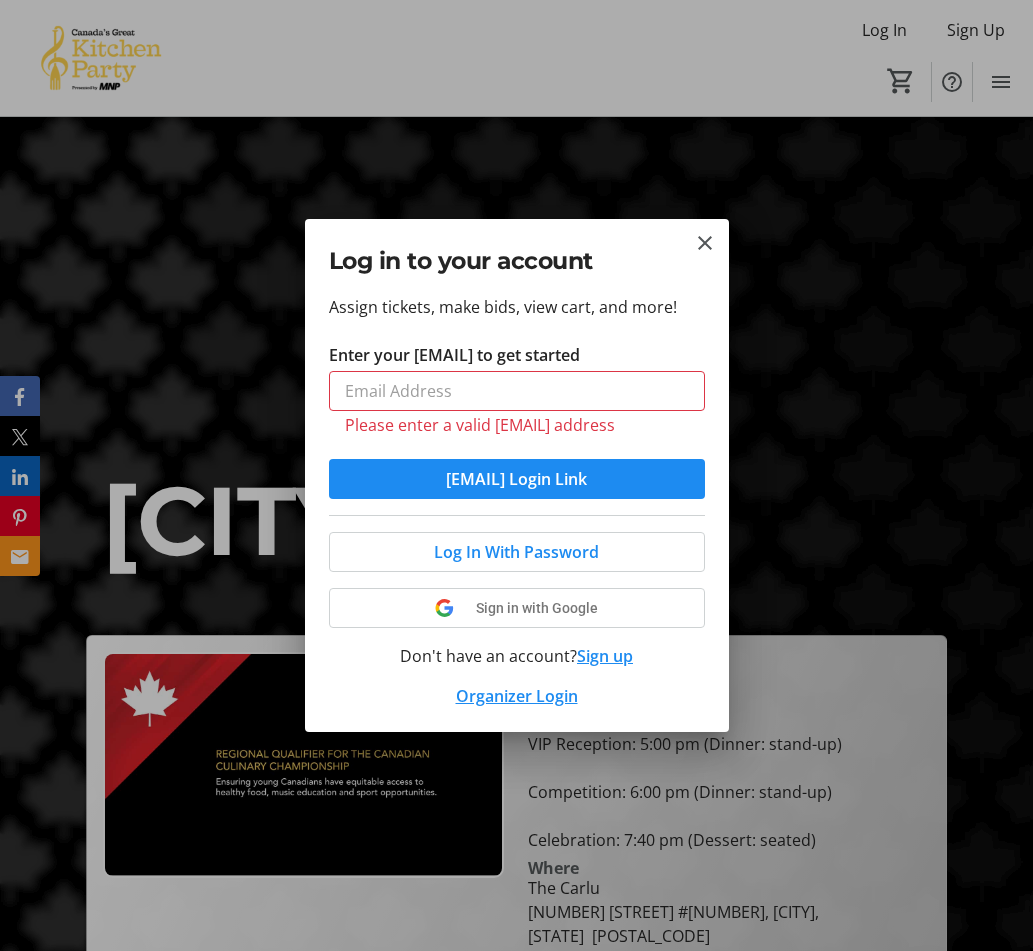 click on "Assign tickets, make bids, view cart, and more!" at bounding box center (517, 307) 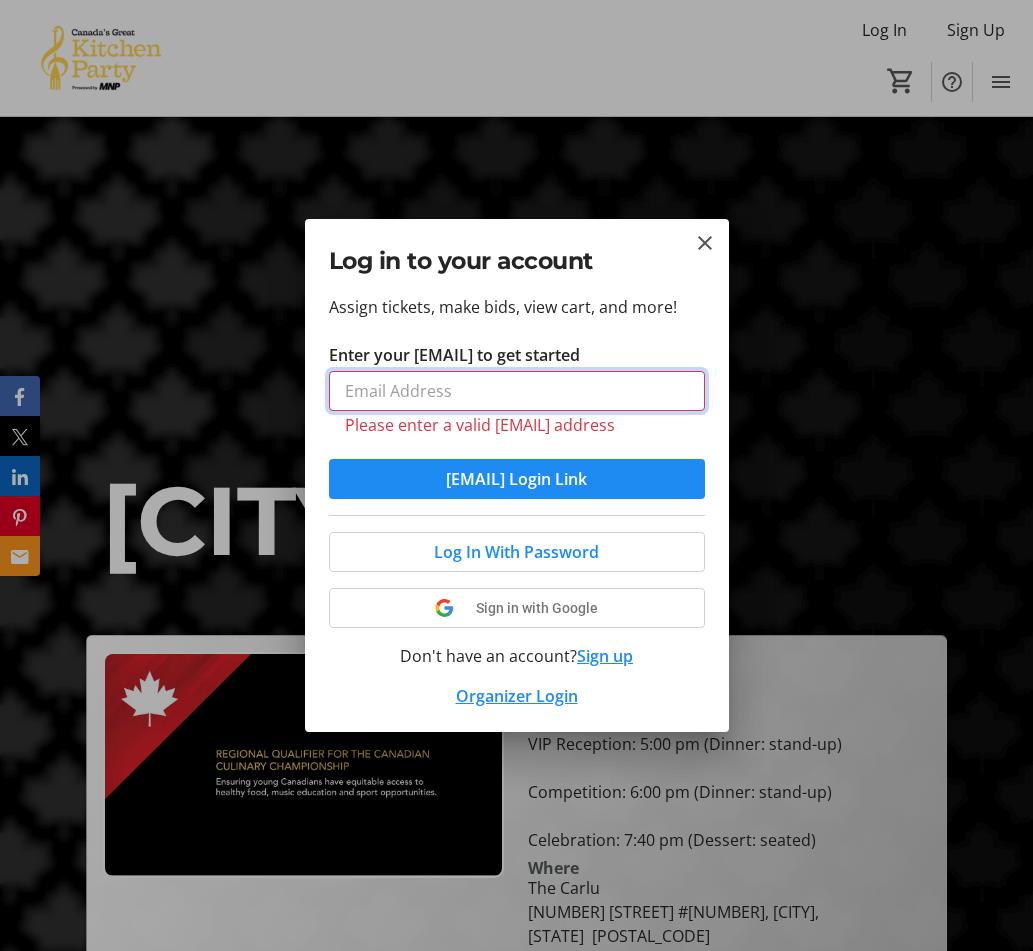 click on "Enter your email to get started" at bounding box center (517, 391) 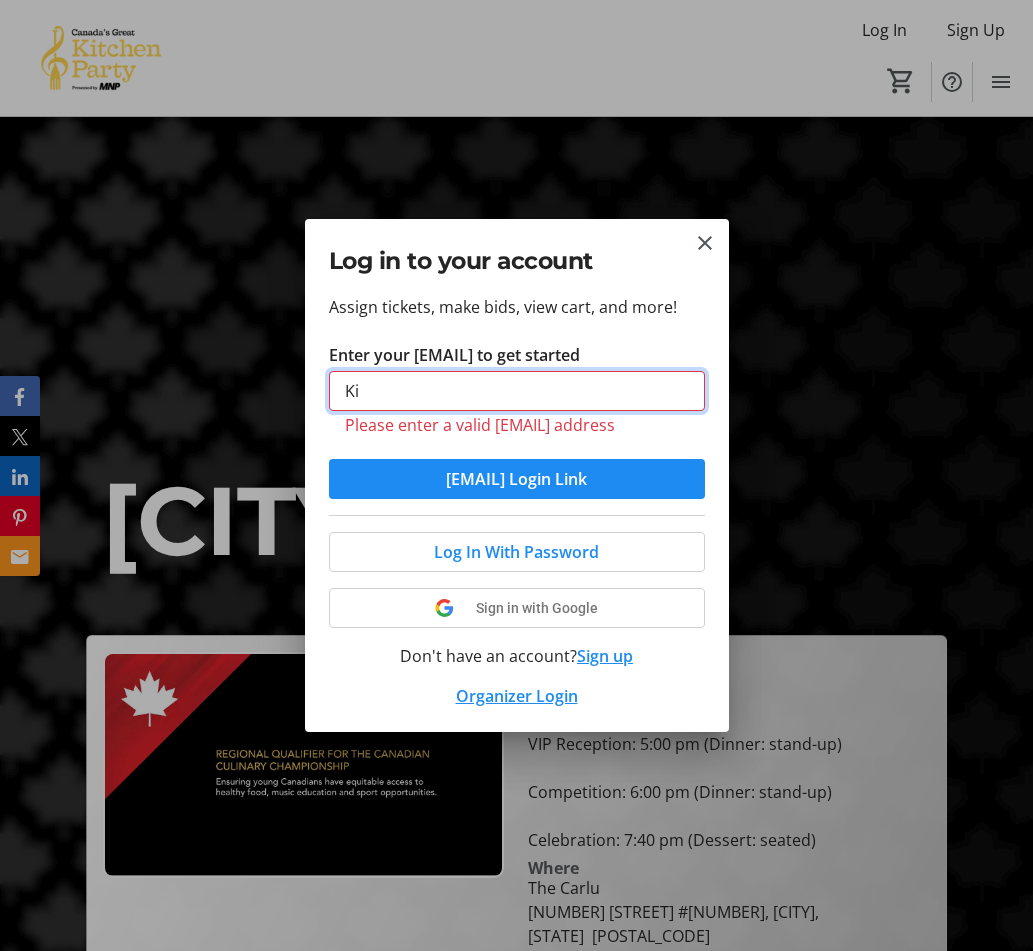 type on "K" 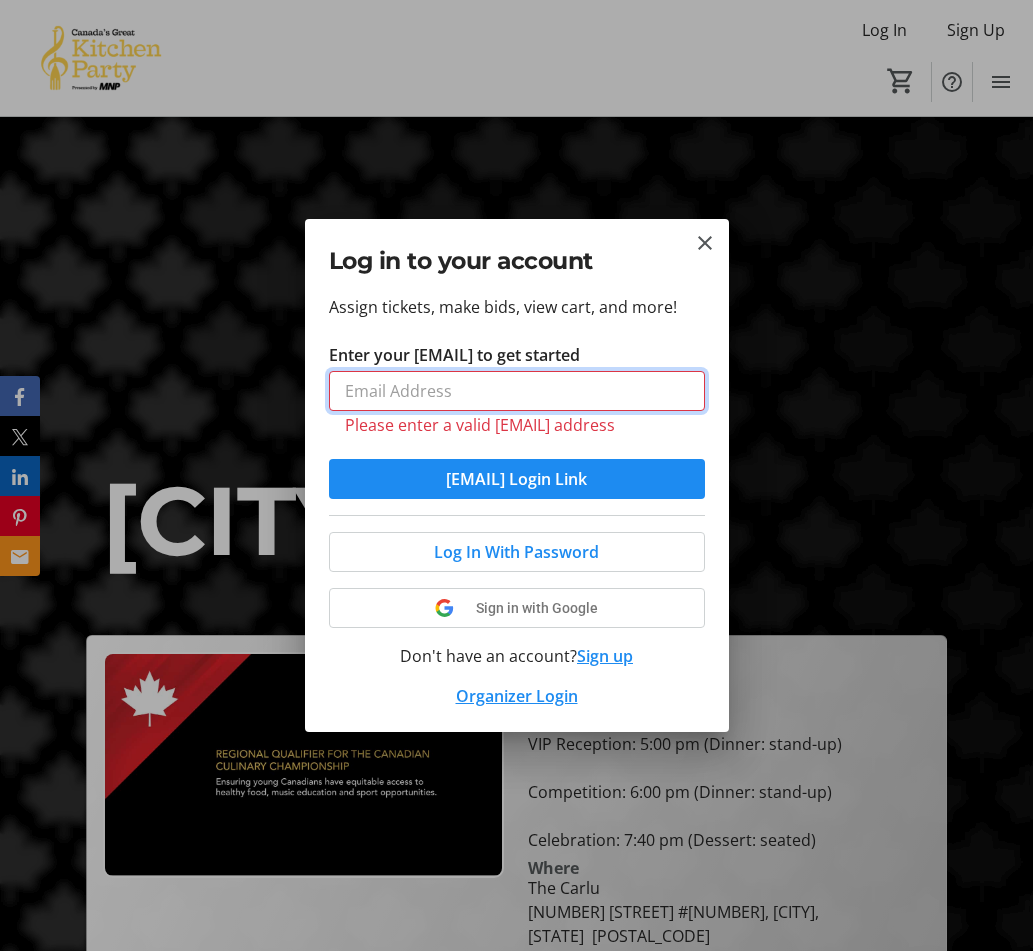 click on "Enter your email to get started" at bounding box center [517, 391] 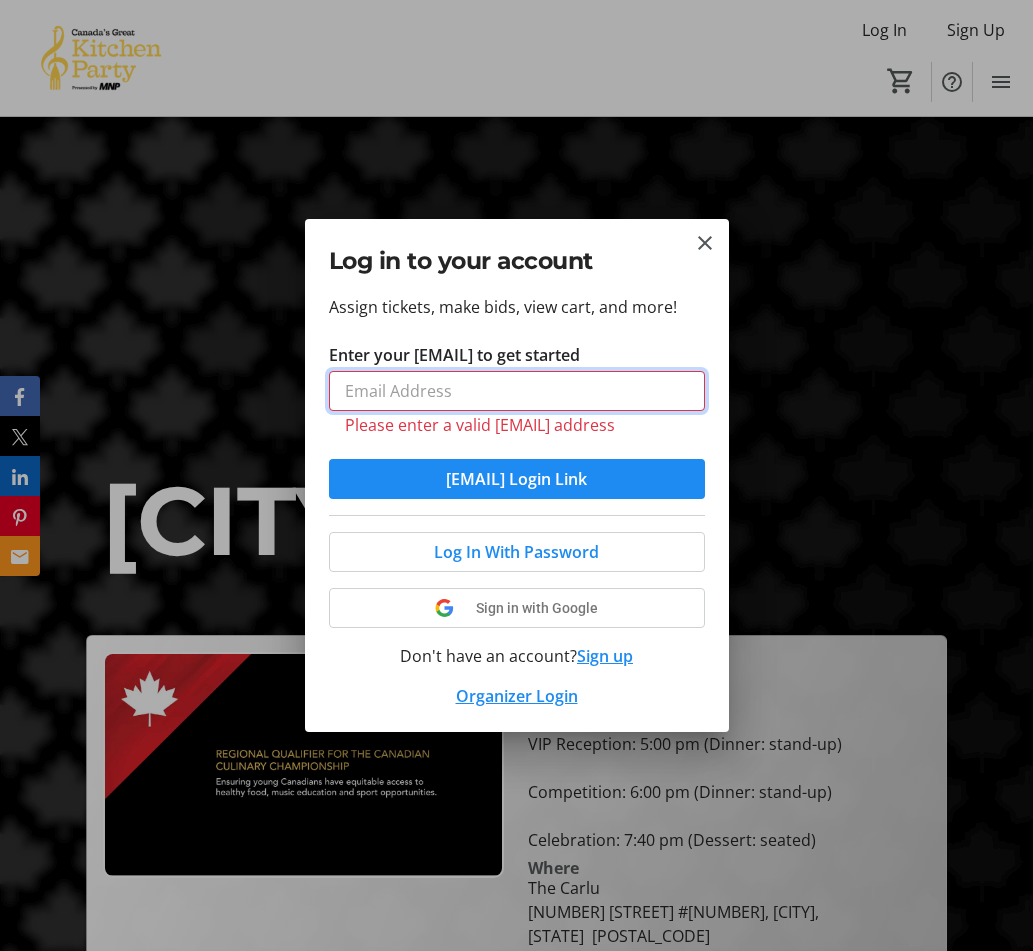 click on "Enter your email to get started" at bounding box center (517, 391) 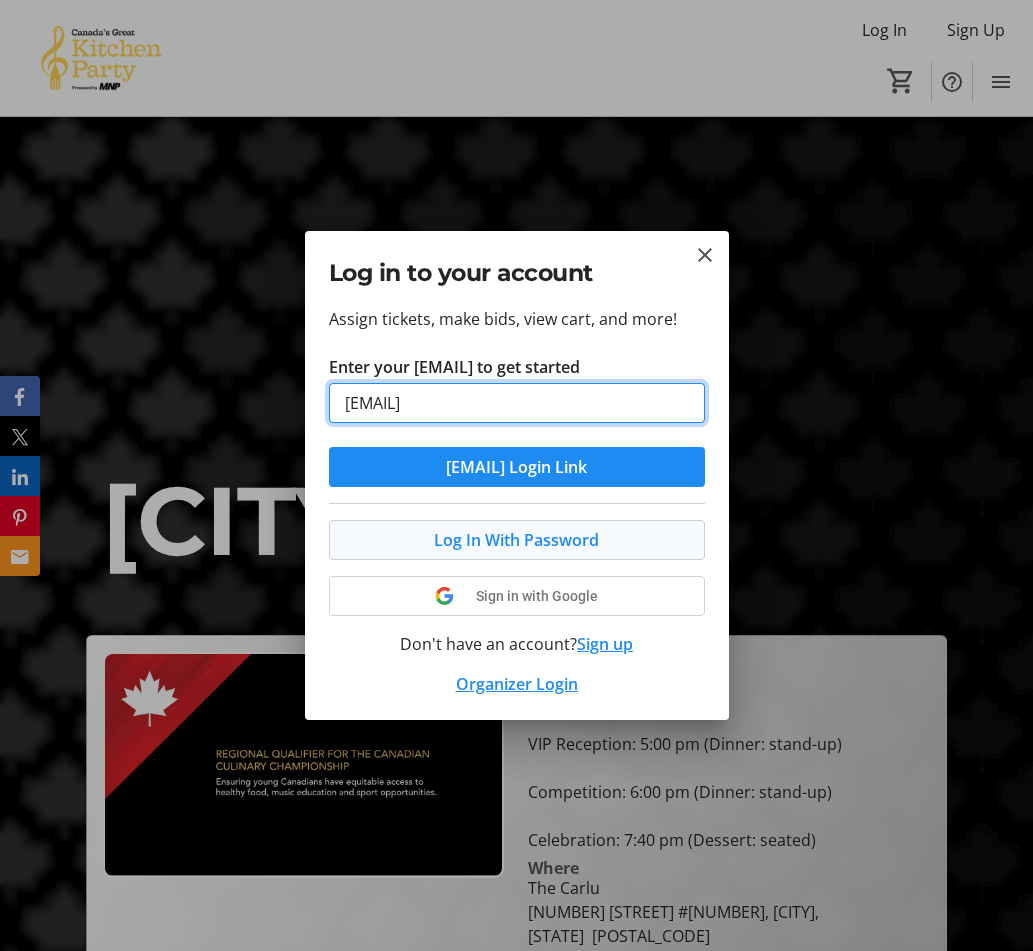 type on "[EMAIL]" 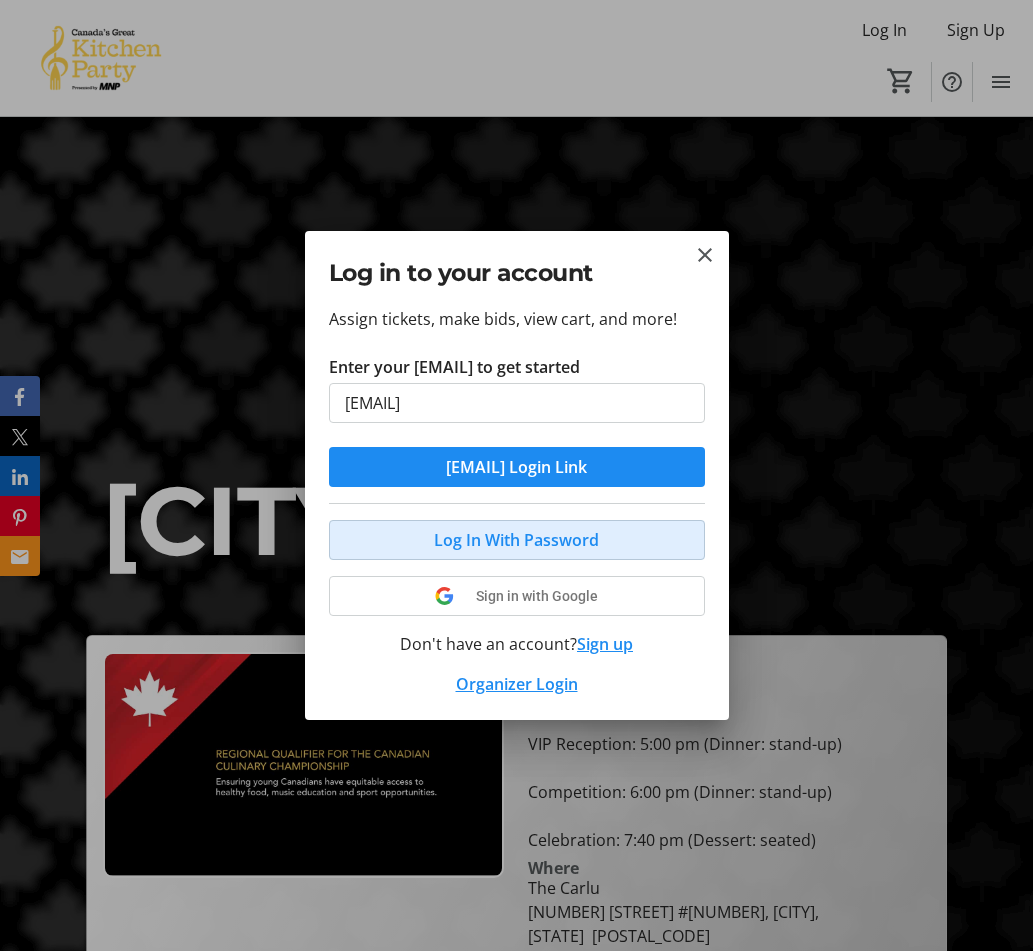 click on "Log In With Password" at bounding box center [516, 540] 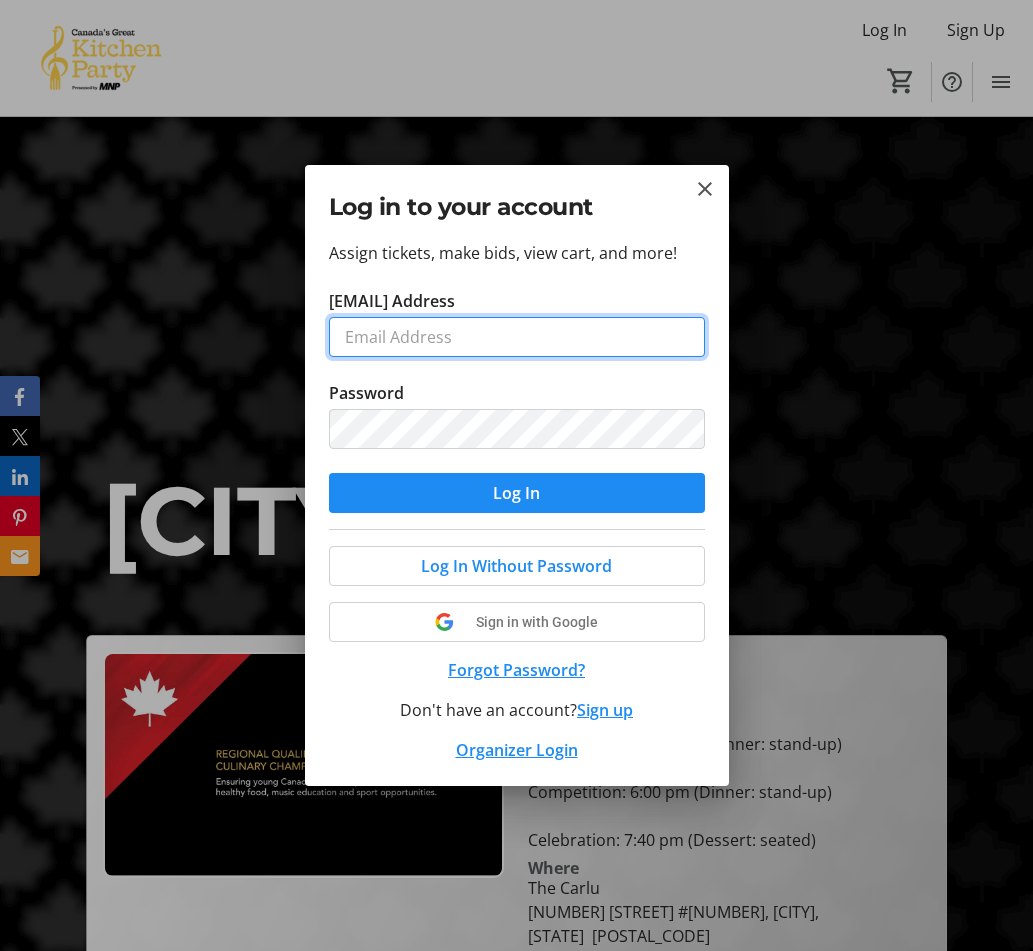 click on "Email Address" at bounding box center (517, 337) 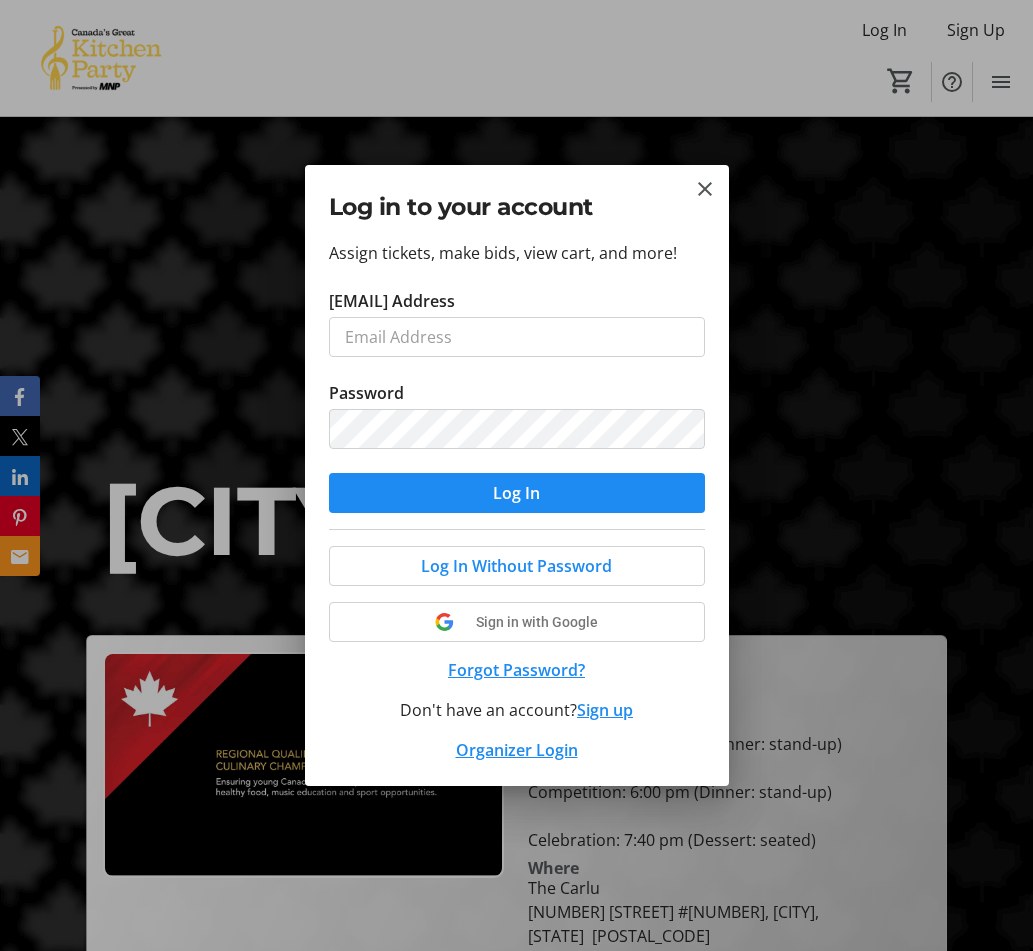 click on "Email Address" at bounding box center [517, 337] 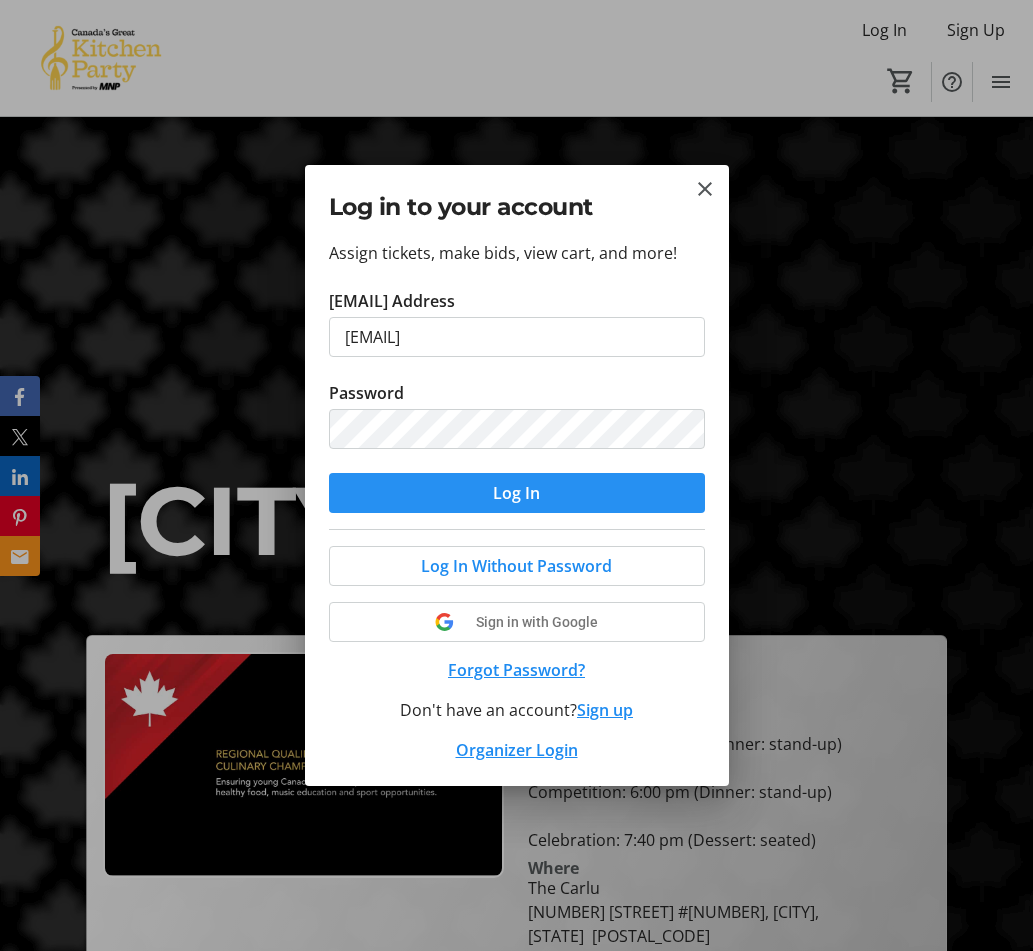 type on "[EMAIL]" 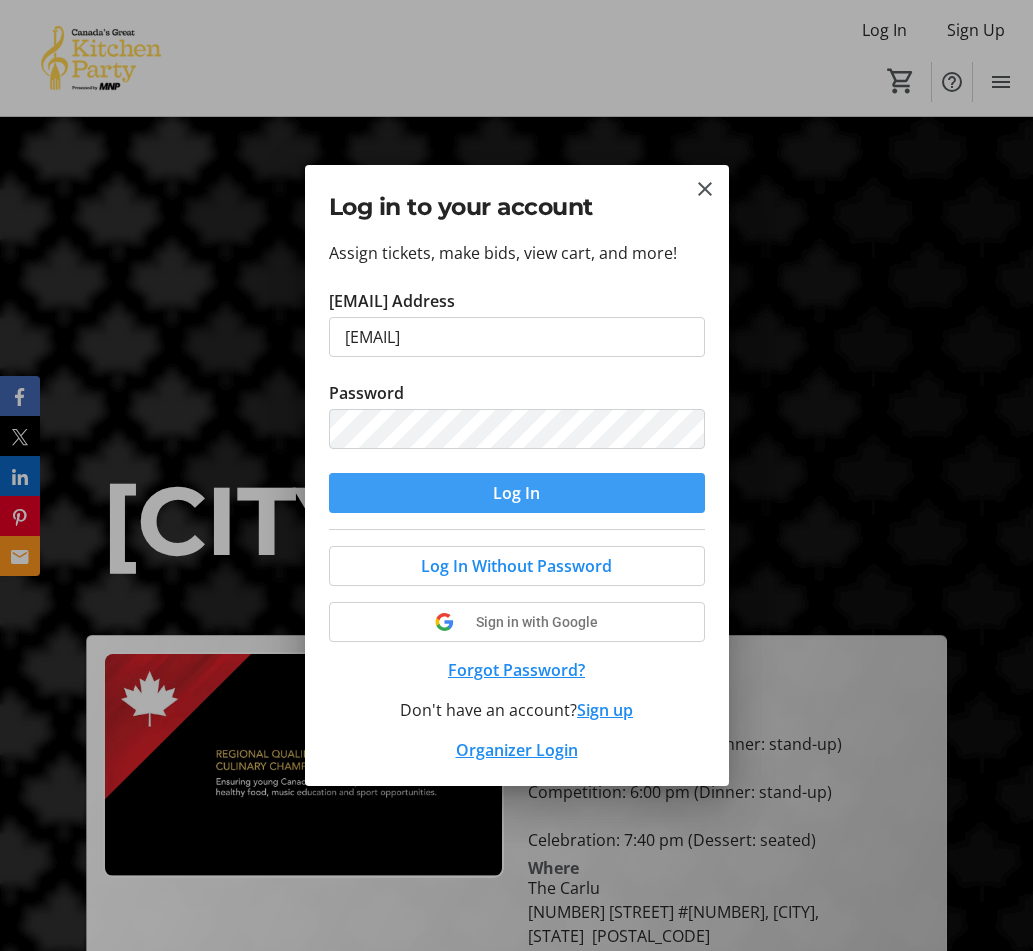 click on "Log In" at bounding box center [516, 493] 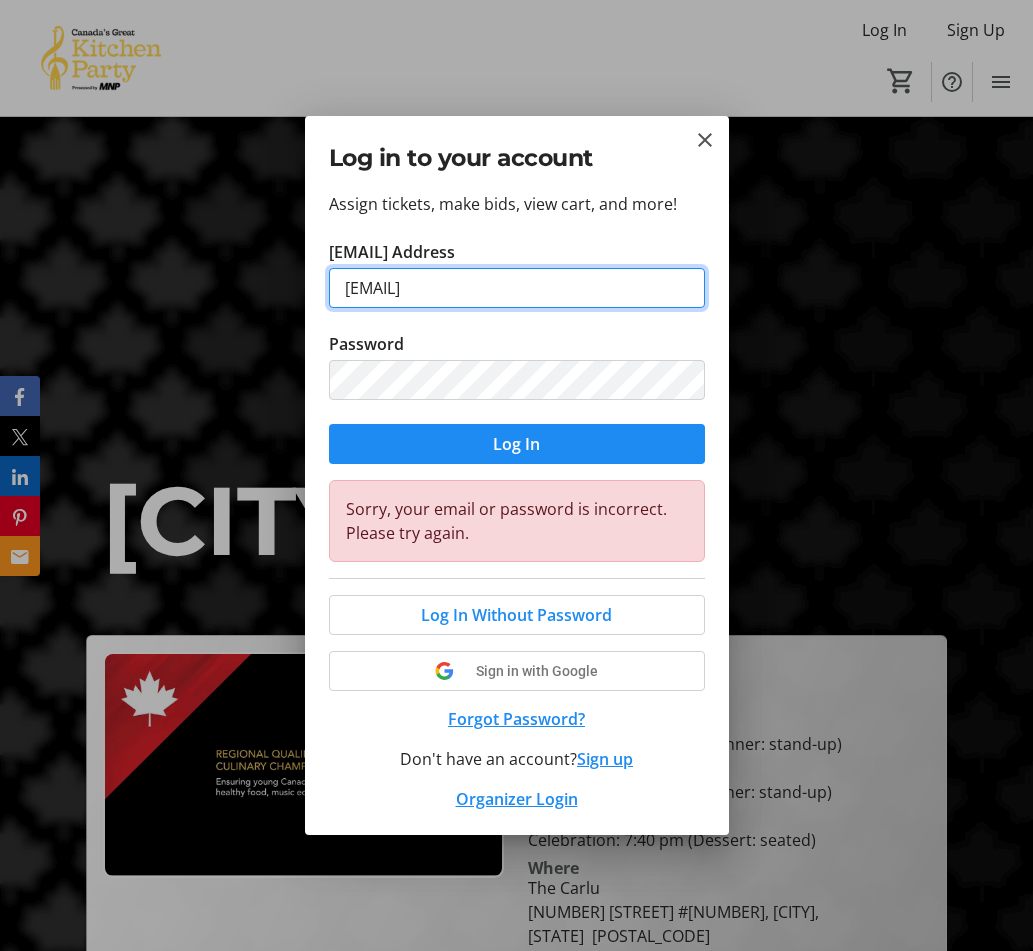 click on "[EMAIL]" at bounding box center (517, 288) 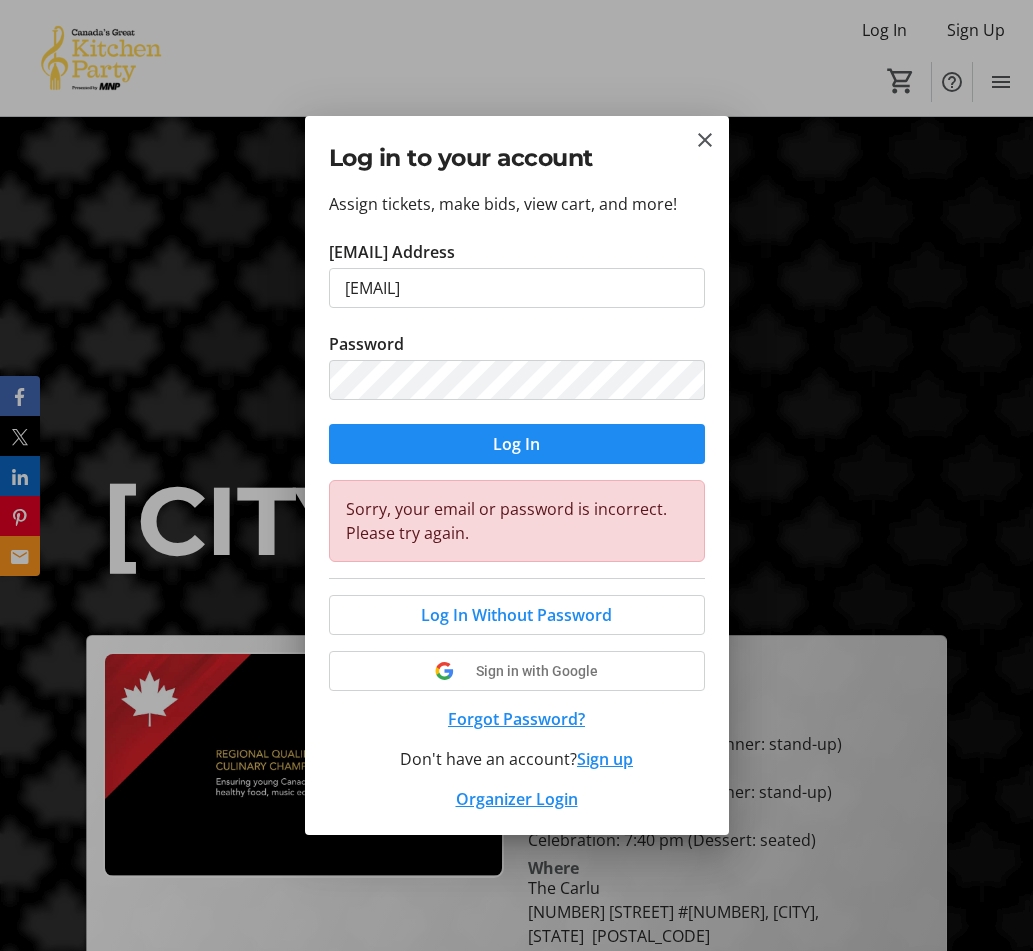 click on "Forgot Password?" at bounding box center [517, 719] 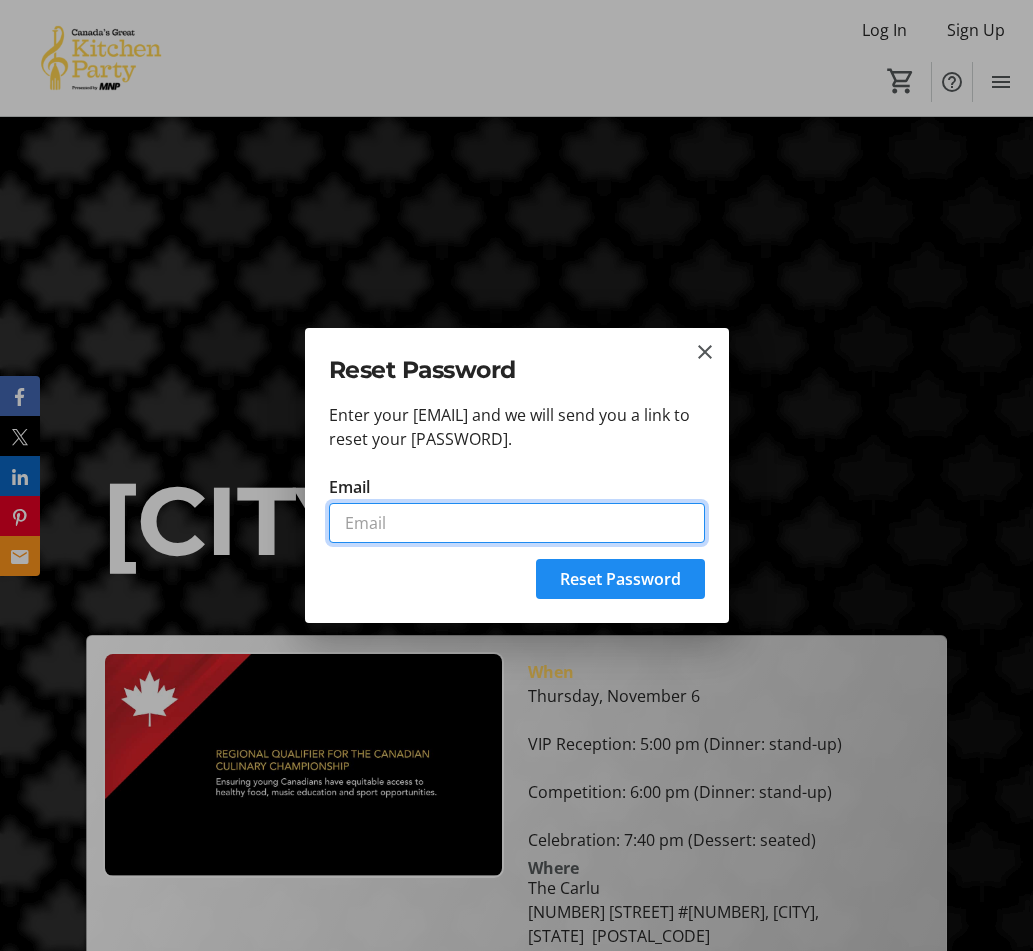 click on "Email" at bounding box center (517, 523) 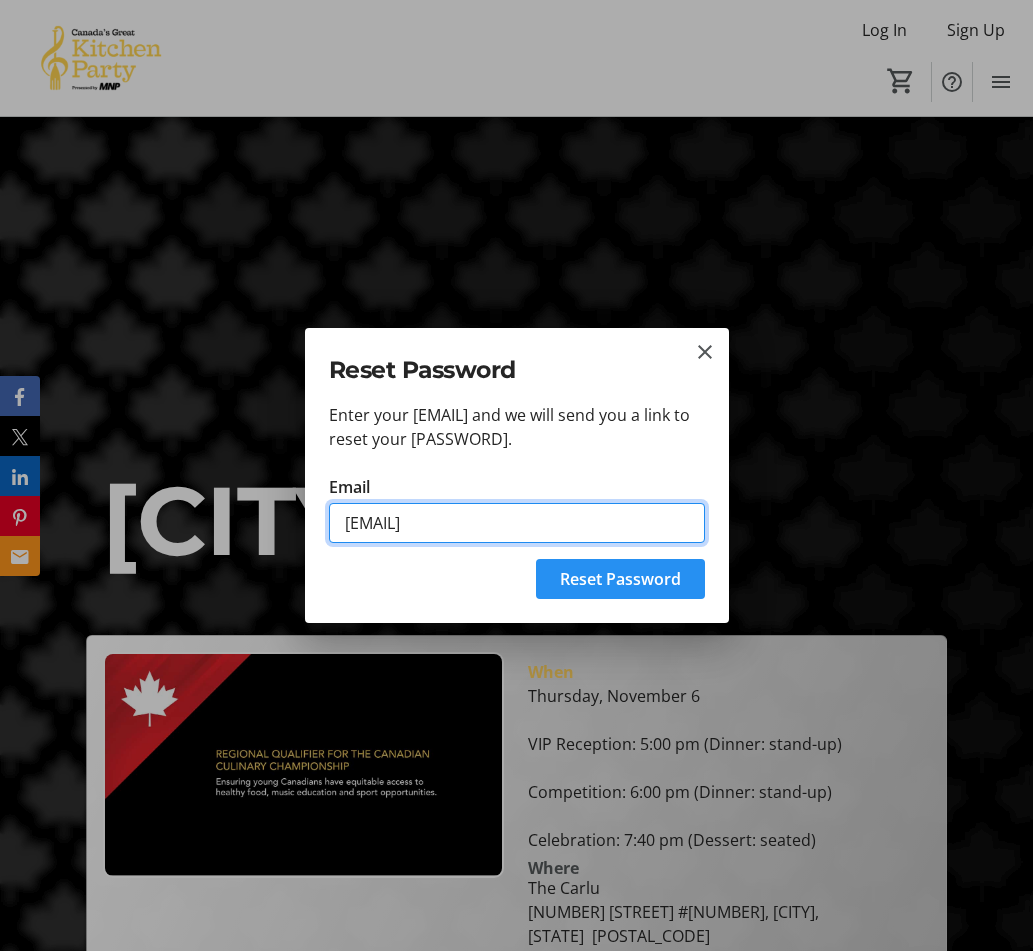type on "[EMAIL]" 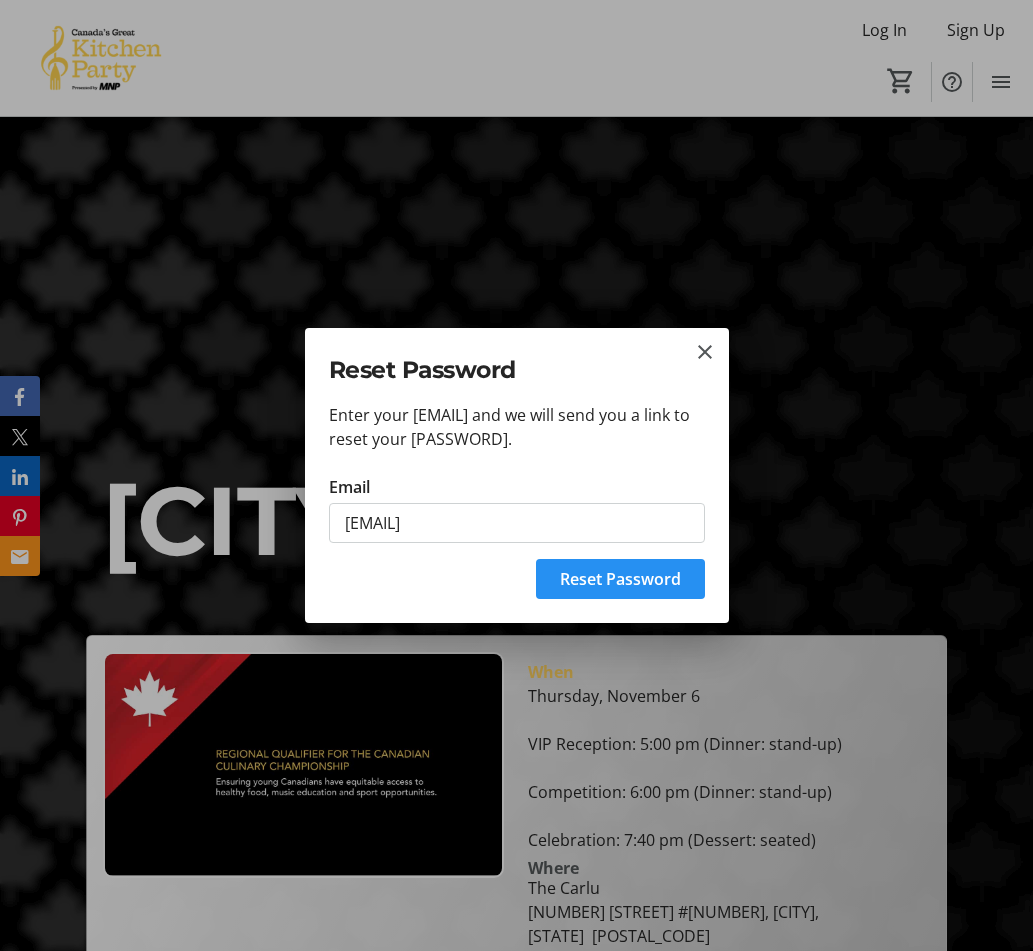 click on "Reset Password" at bounding box center (620, 579) 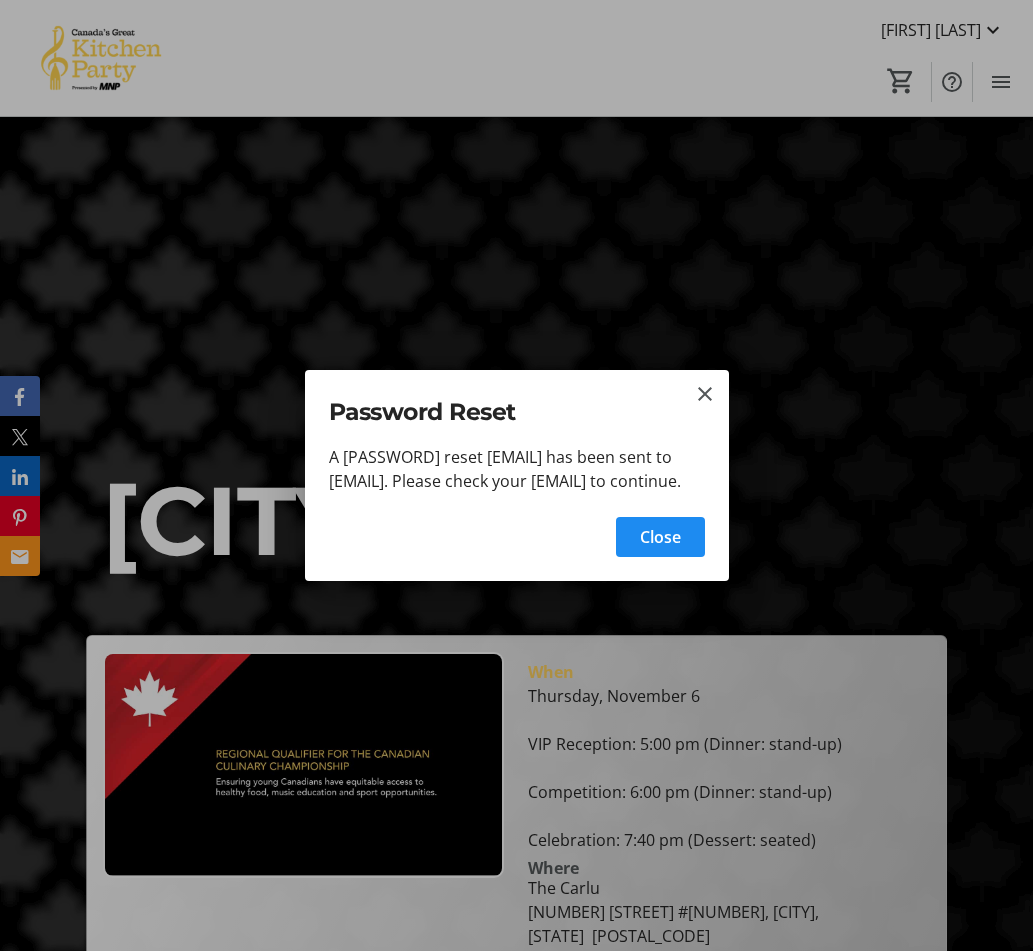 click at bounding box center (516, 475) 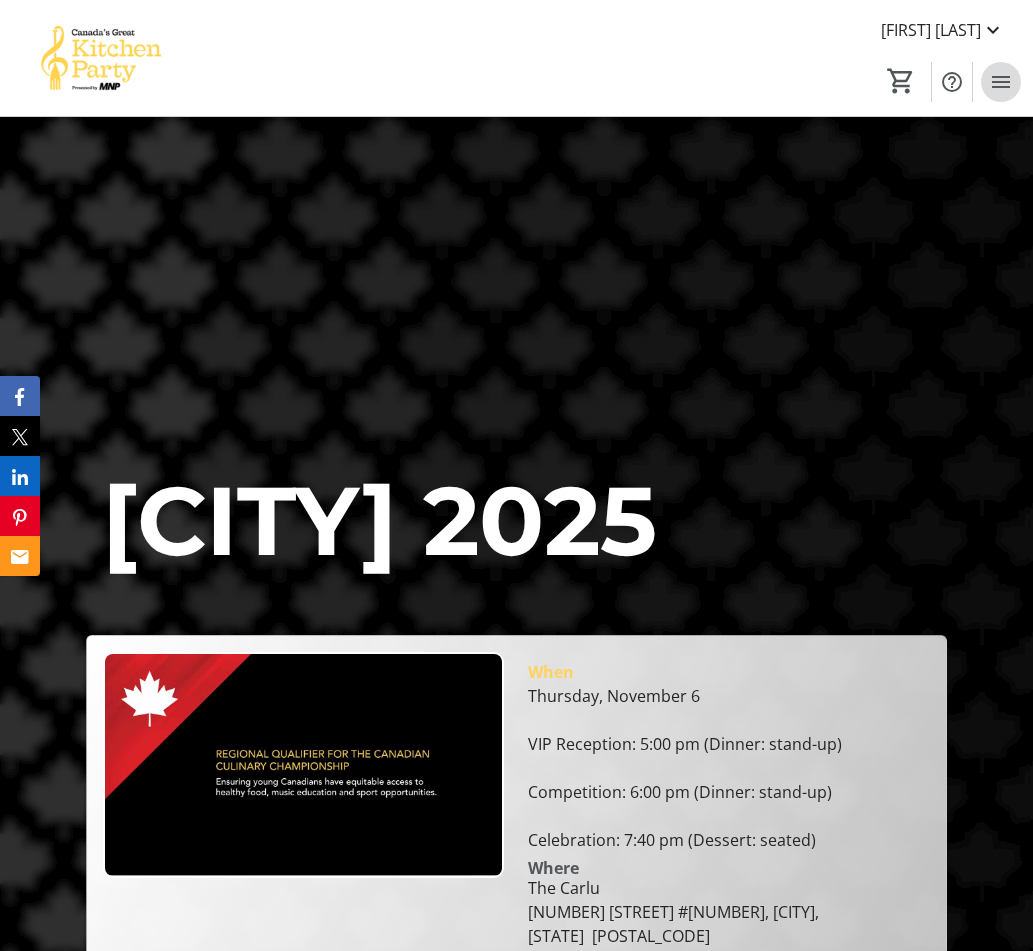 click 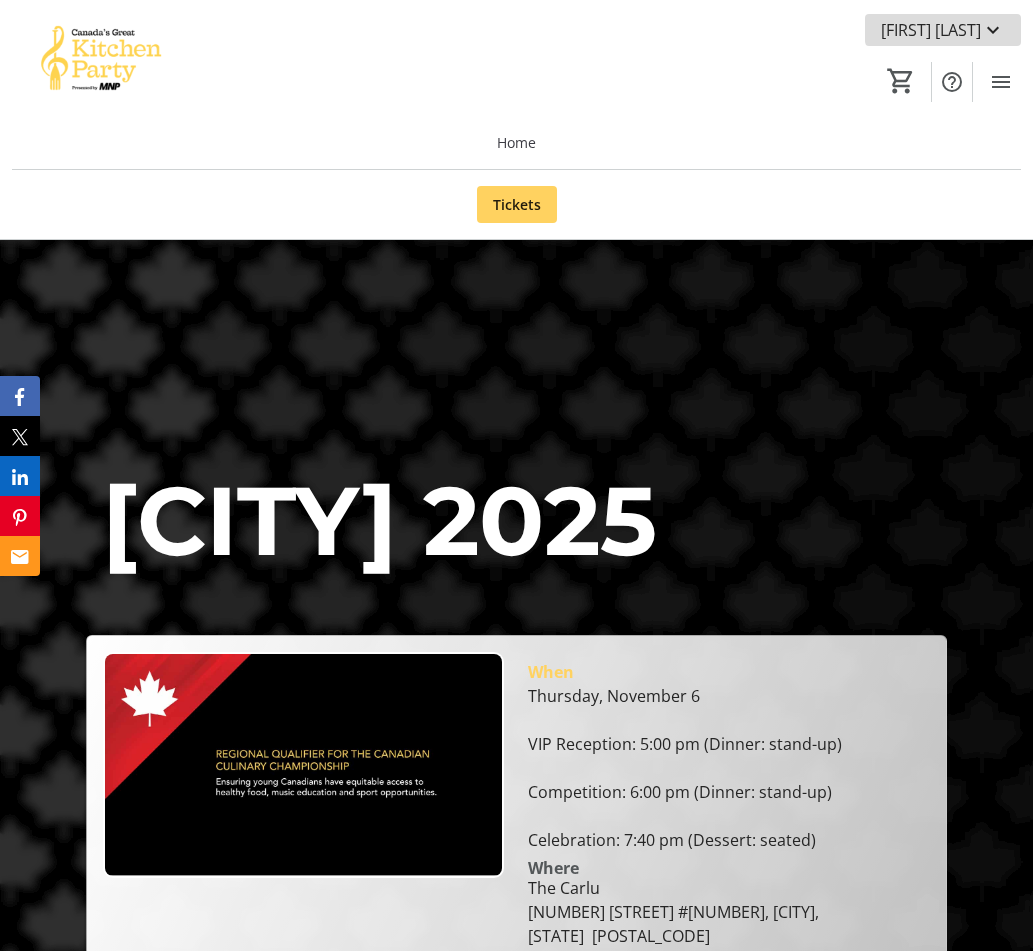 click 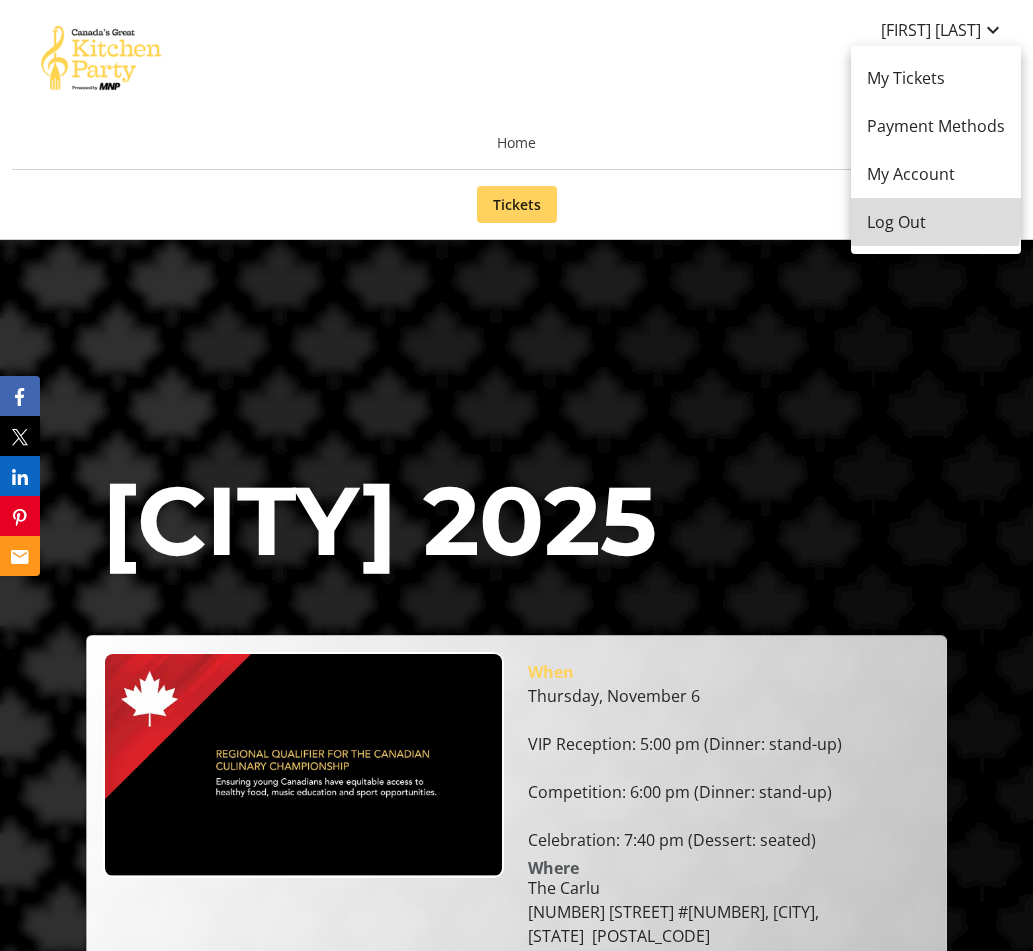 click on "Log Out" at bounding box center (936, 222) 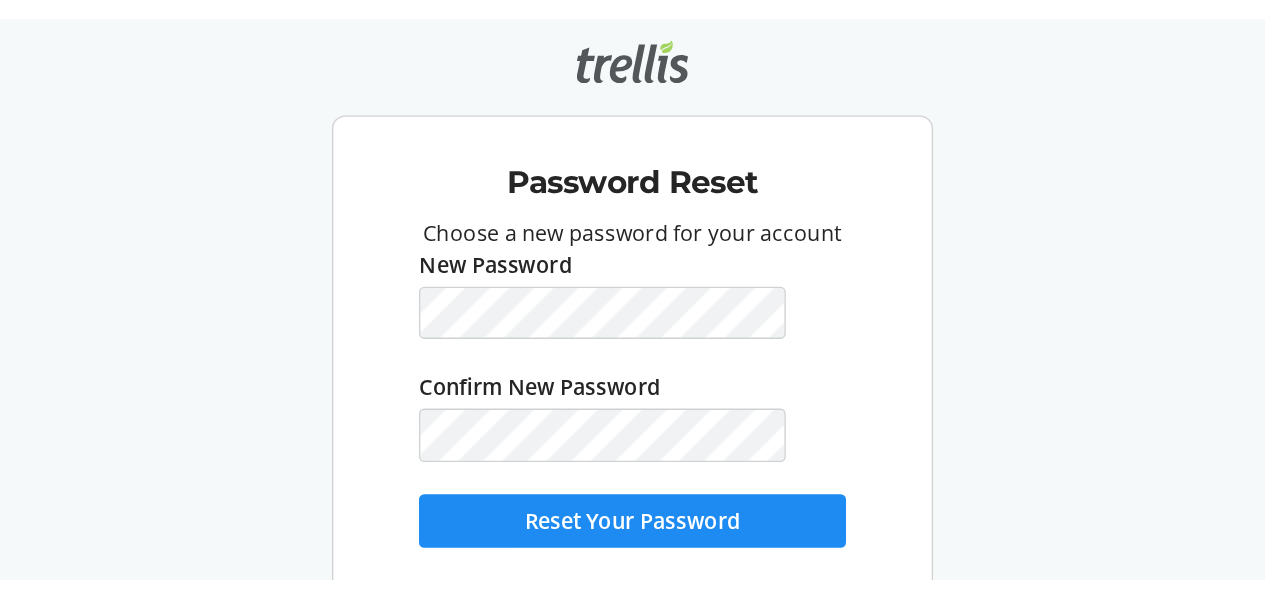 scroll, scrollTop: 0, scrollLeft: 0, axis: both 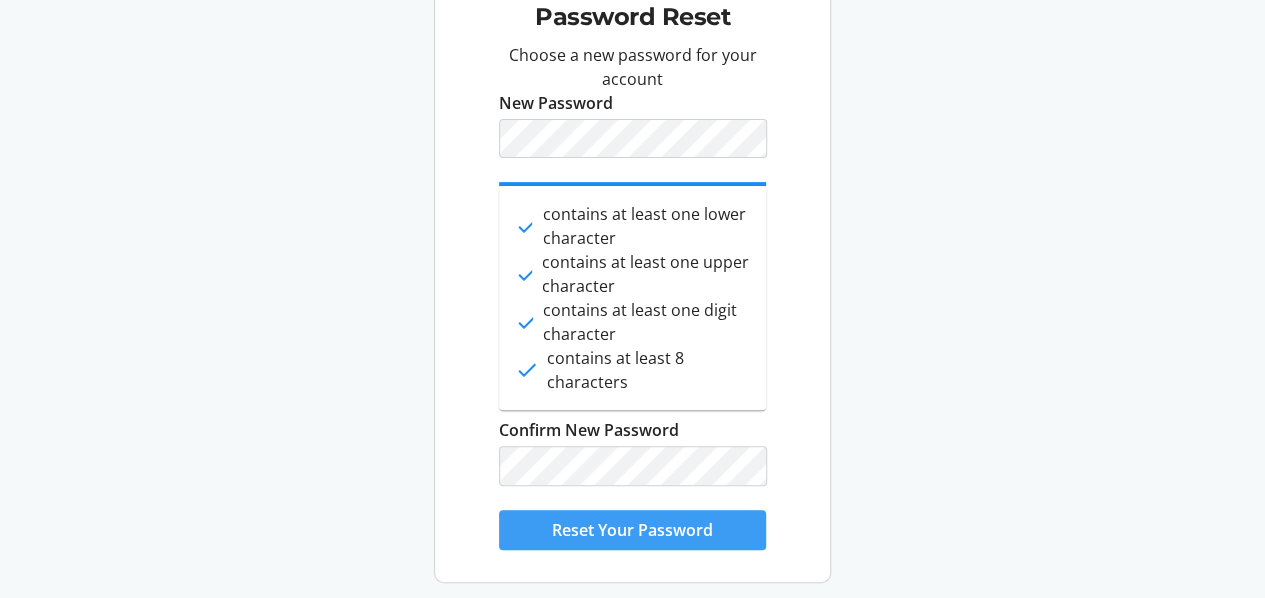 click on "Reset Your Password" 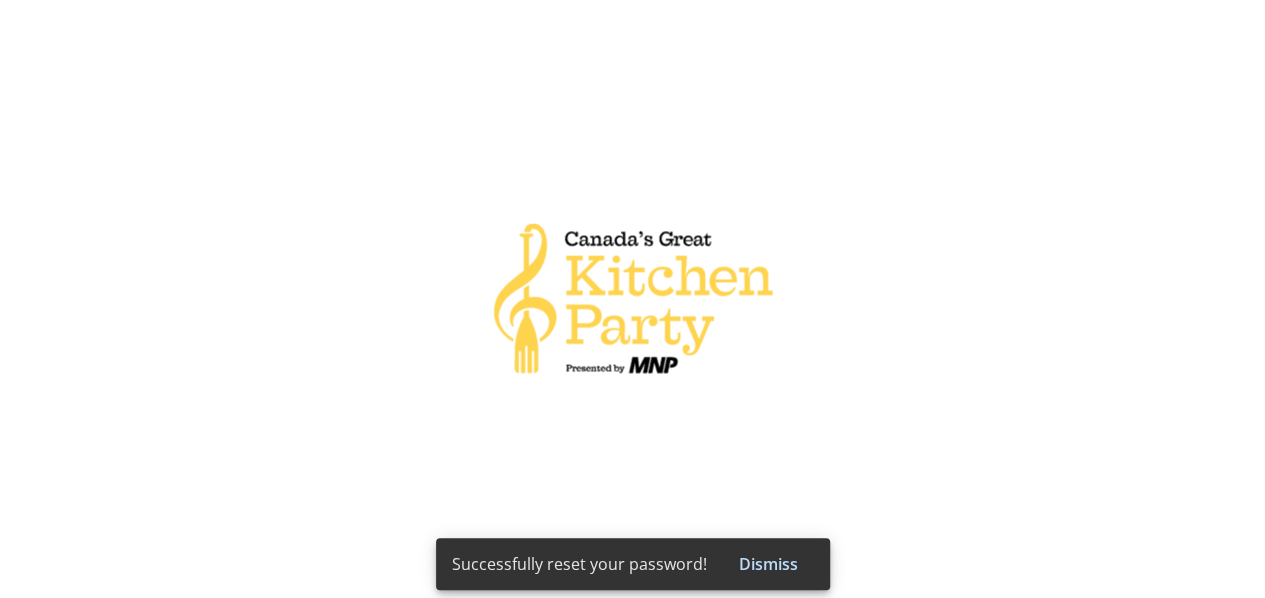scroll, scrollTop: 0, scrollLeft: 0, axis: both 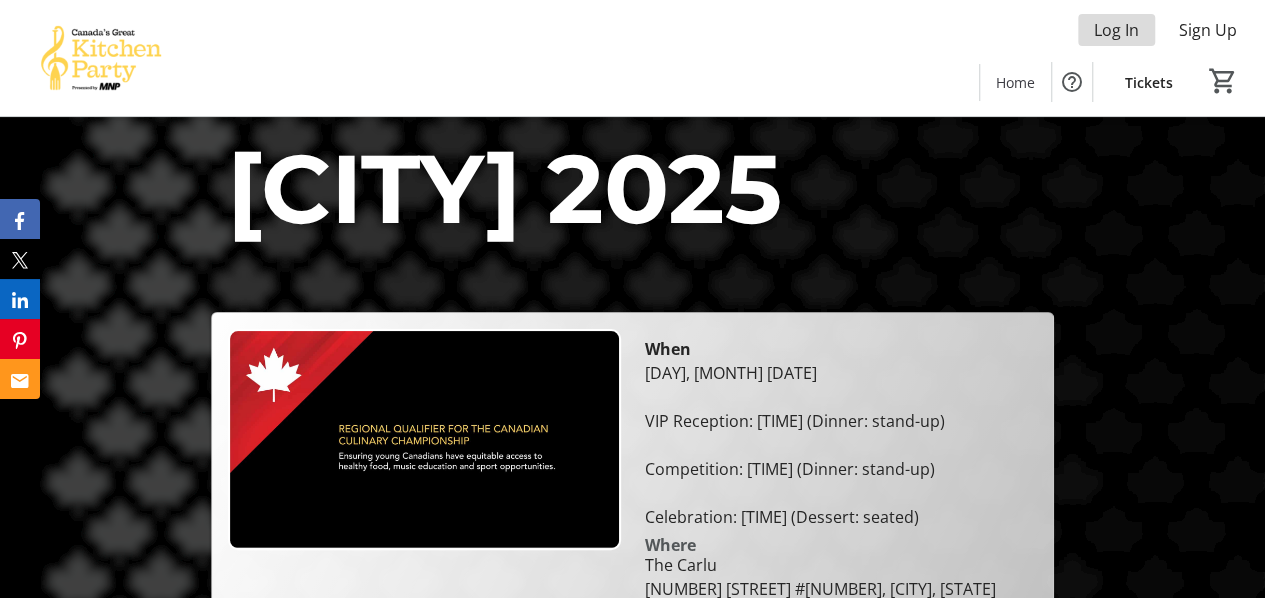 click 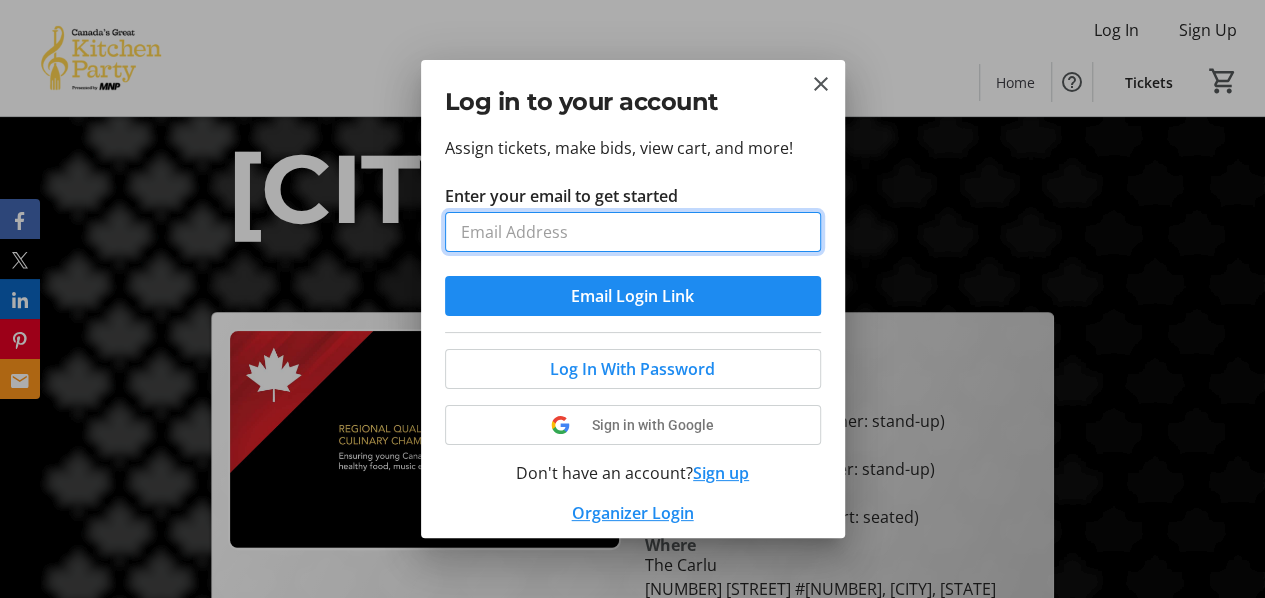 click on "Enter your email to get started" at bounding box center [633, 232] 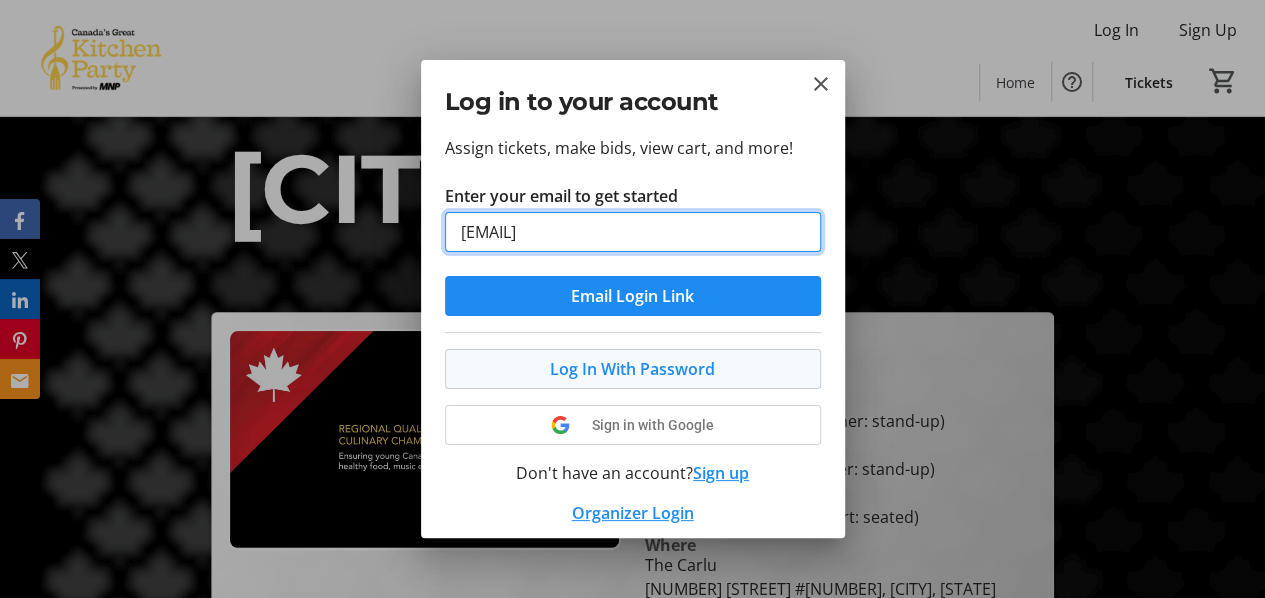 type on "[EMAIL]" 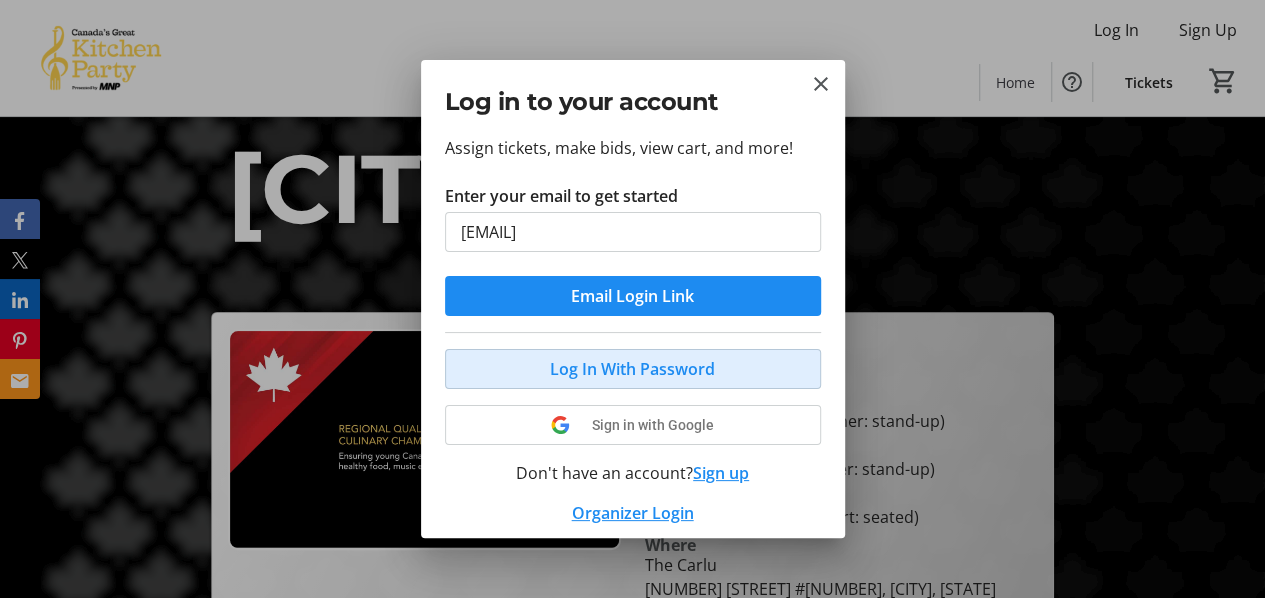click on "Log In With Password" at bounding box center [632, 369] 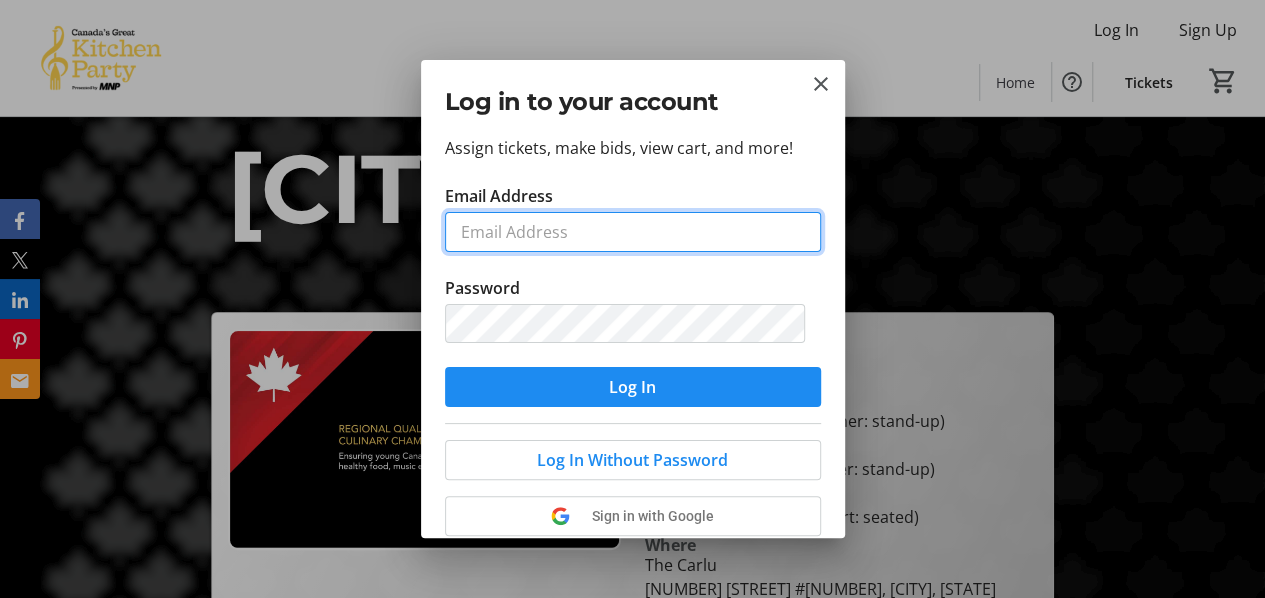click on "Email Address" at bounding box center [633, 232] 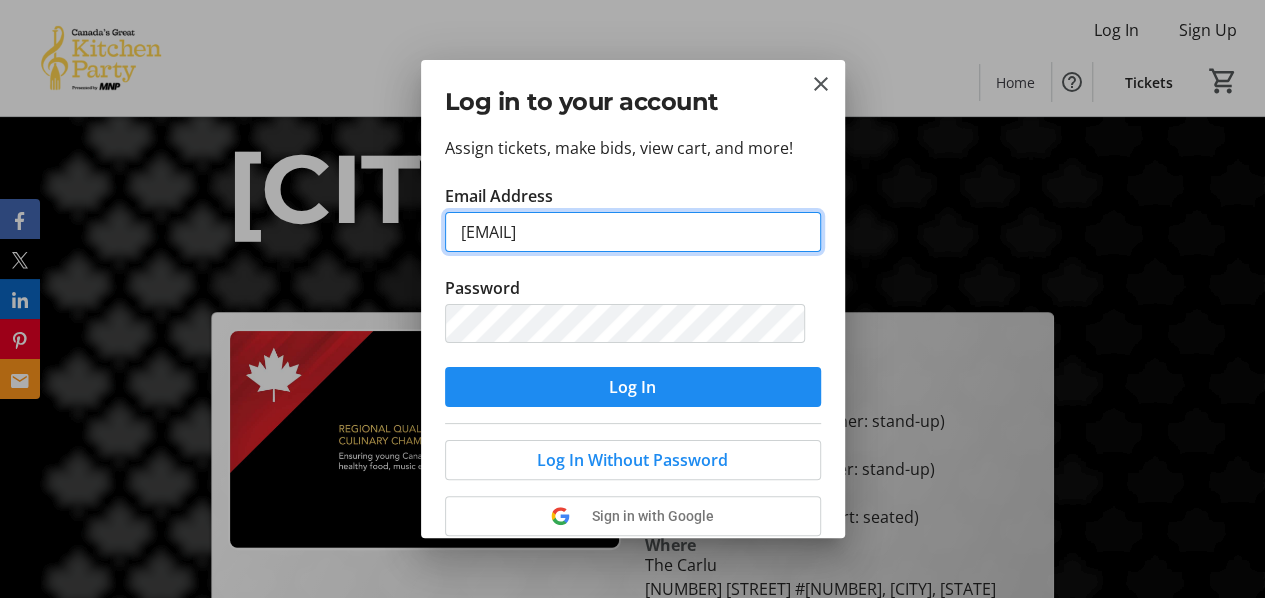 type on "[EMAIL]" 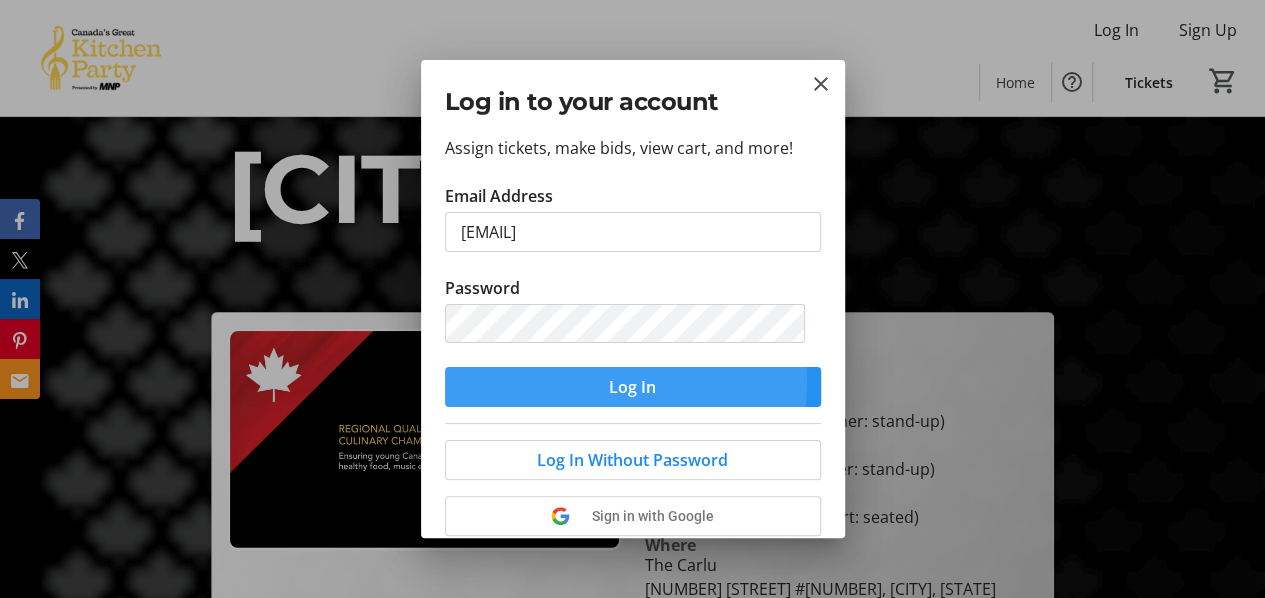 click on "Log In" at bounding box center (632, 387) 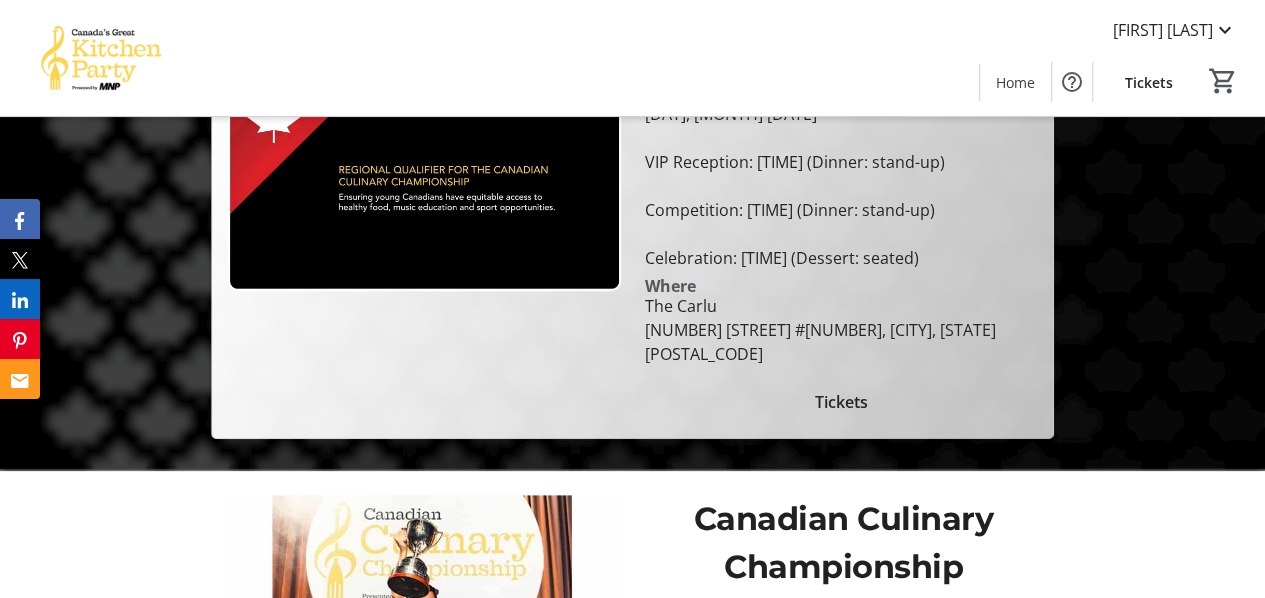 scroll, scrollTop: 326, scrollLeft: 0, axis: vertical 